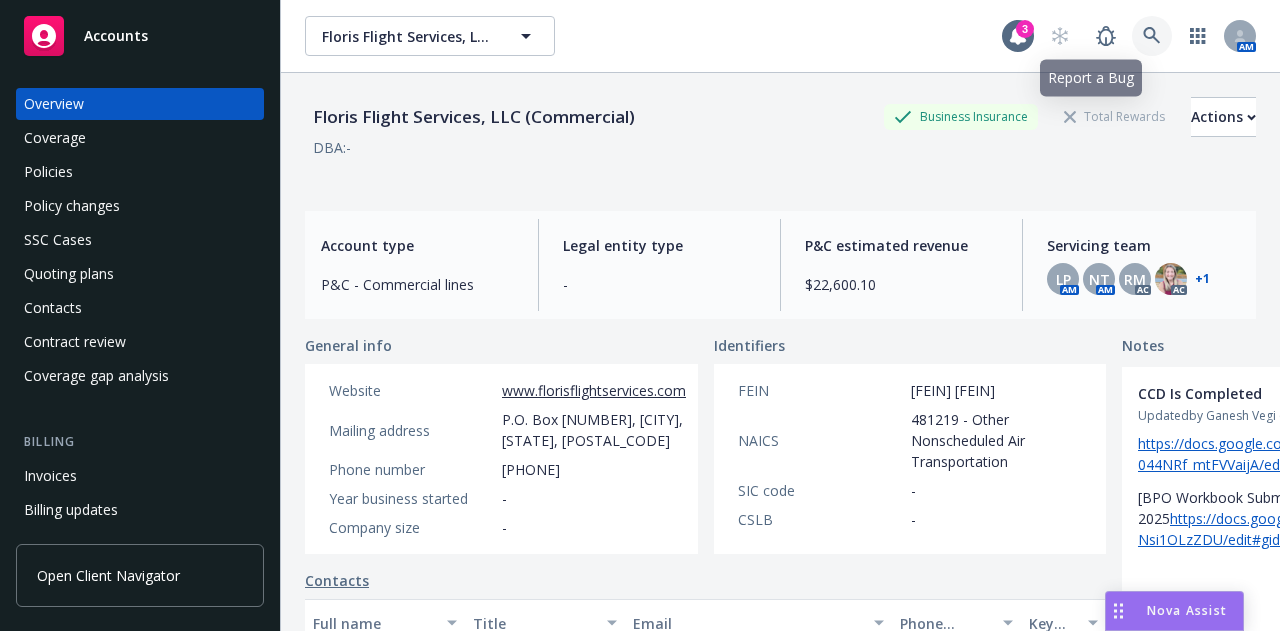 scroll, scrollTop: 0, scrollLeft: 0, axis: both 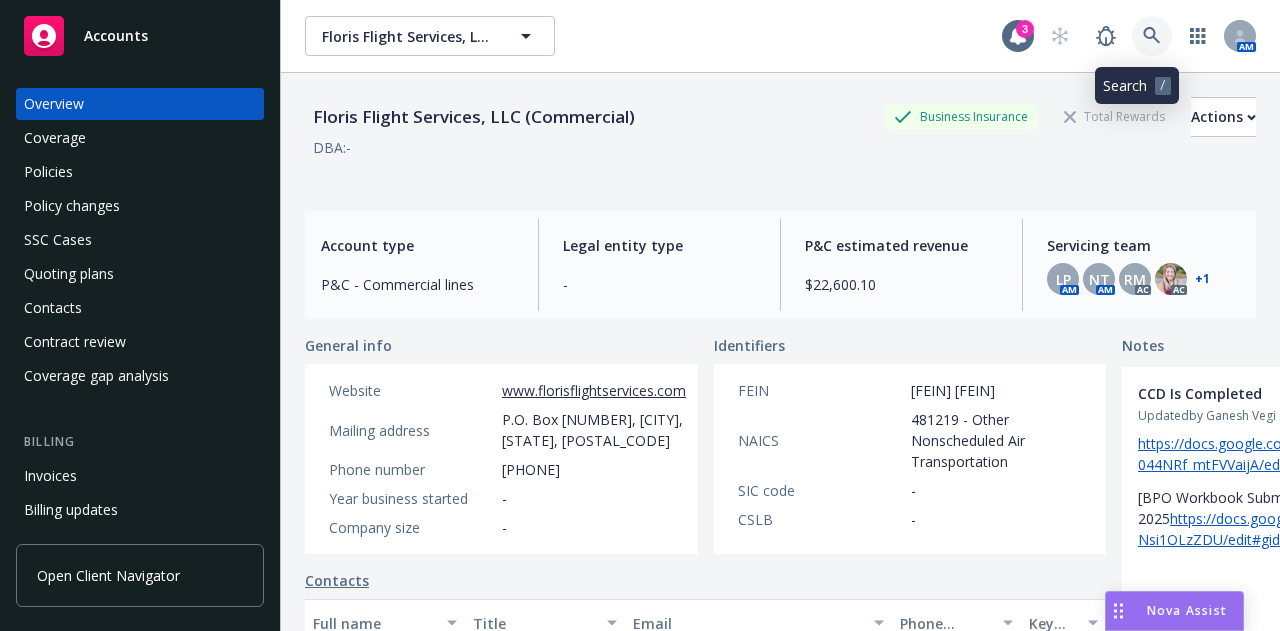 click 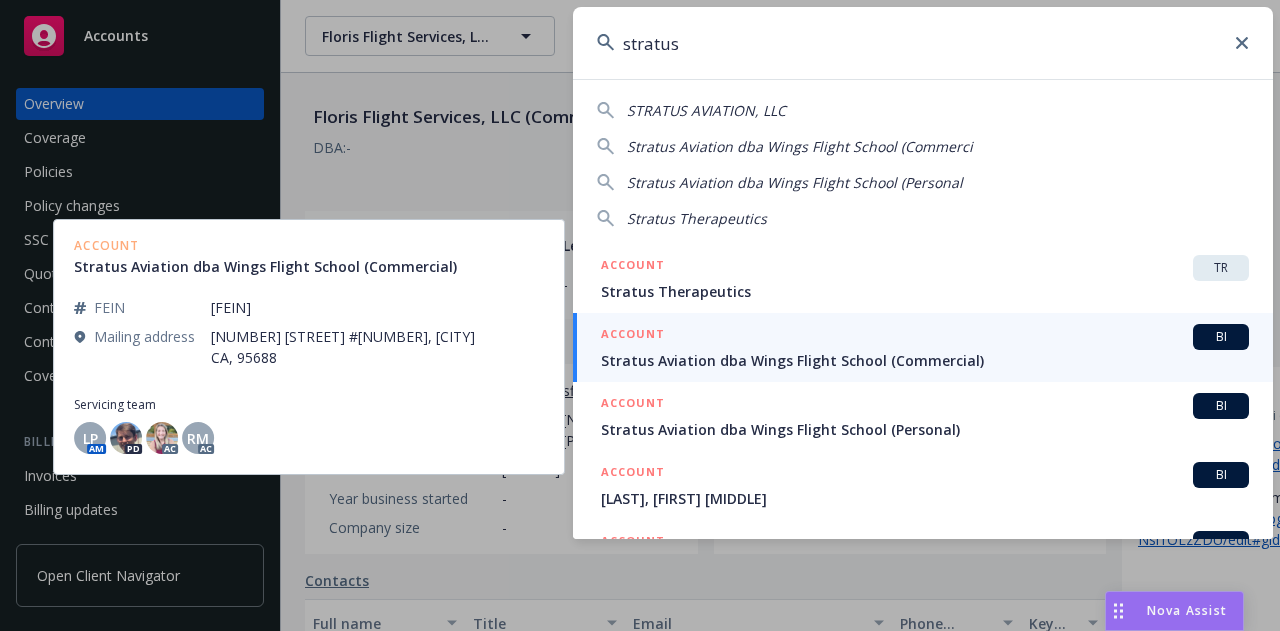 type on "stratus" 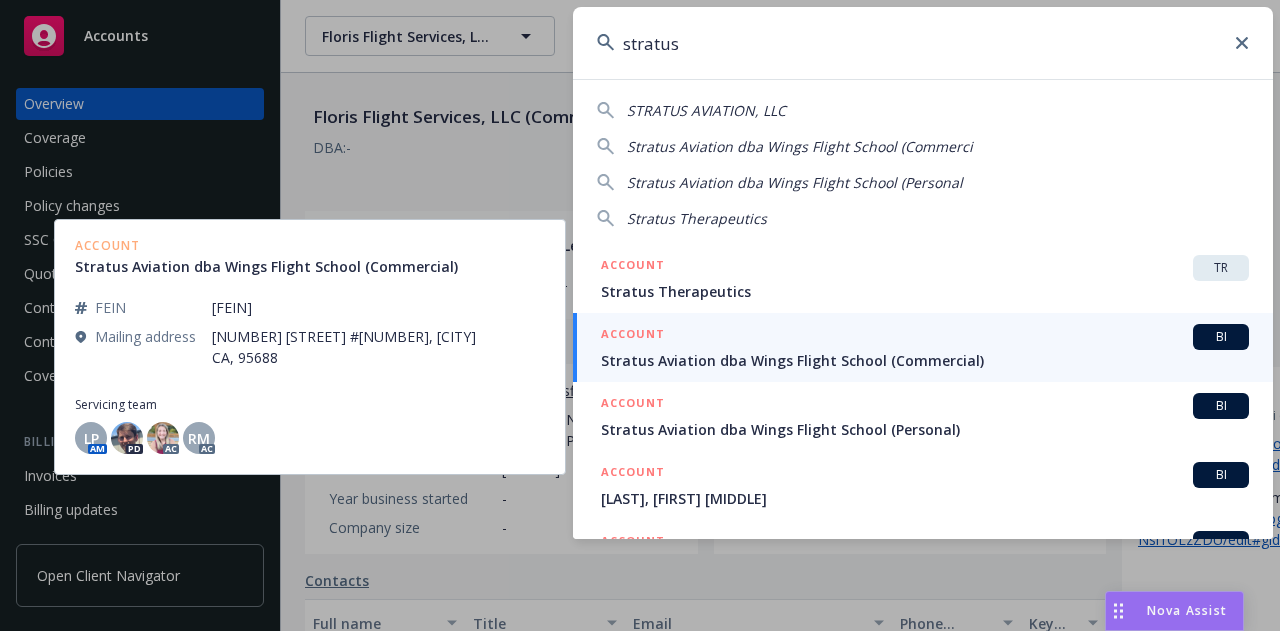 click on "Stratus Aviation dba Wings Flight School (Commercial)" at bounding box center [925, 360] 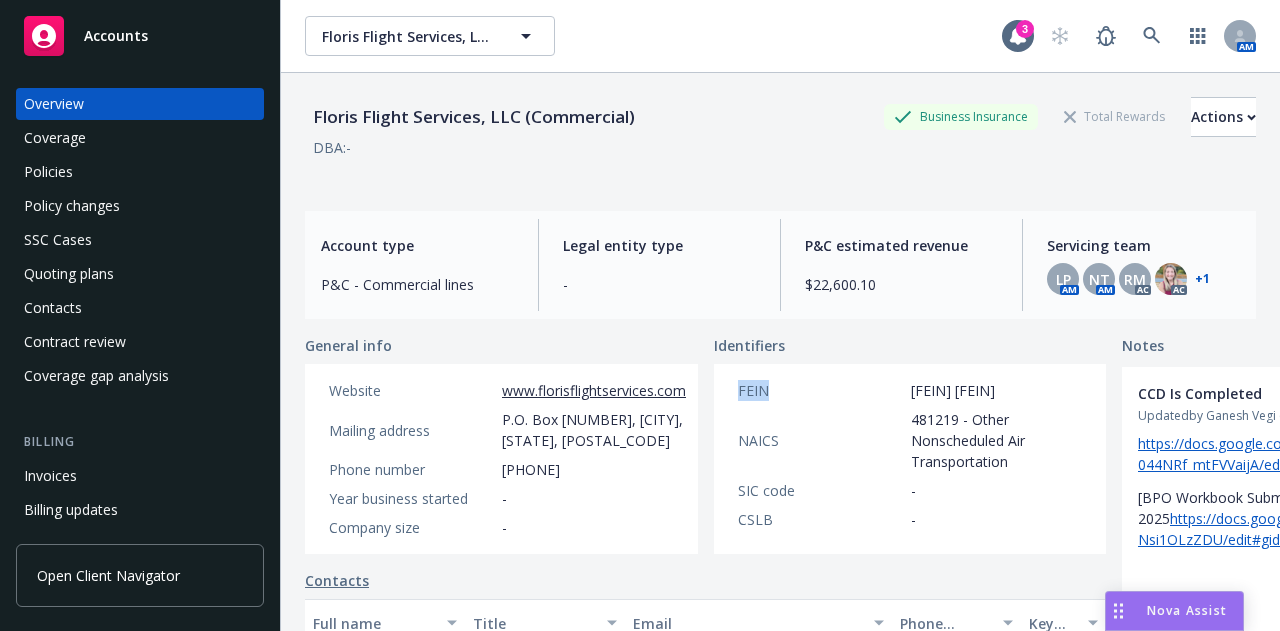 click on "[FEIN] [FEIN] - [NAICS_CODE] - [INDUSTRY_CODE] [INDUSTRY_DESCRIPTION] [SIC_CODE] - [CSLB_CODE] -" at bounding box center (910, 459) 